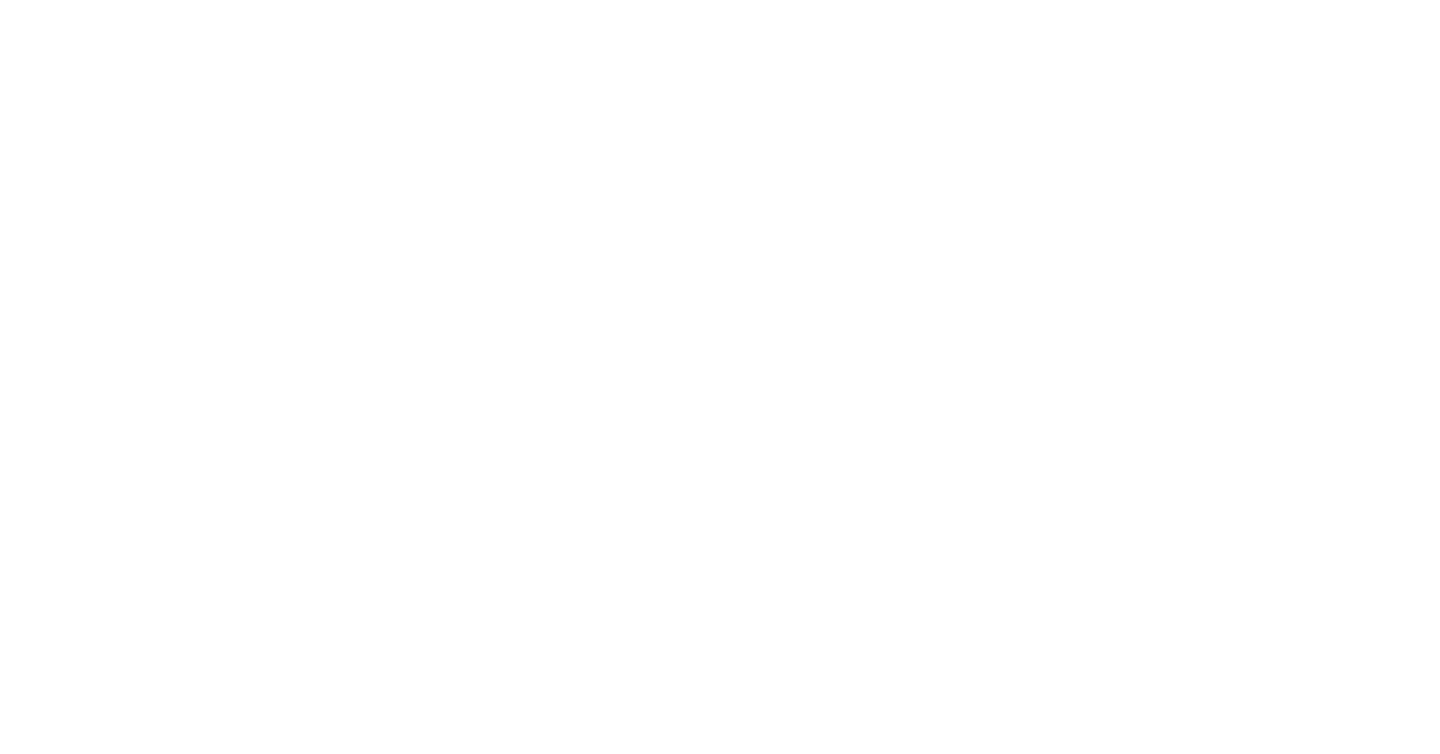 scroll, scrollTop: 0, scrollLeft: 0, axis: both 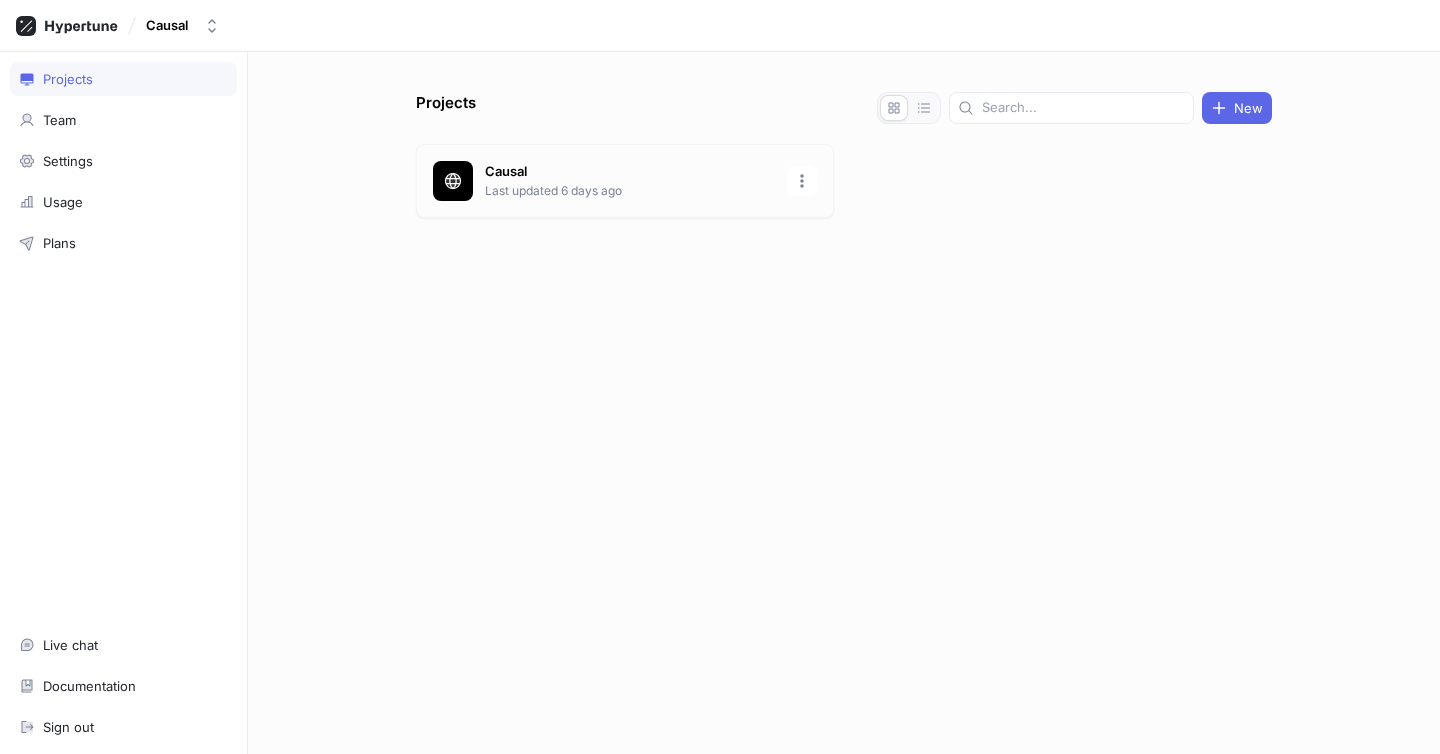 click on "Last updated 6 days ago" at bounding box center (630, 191) 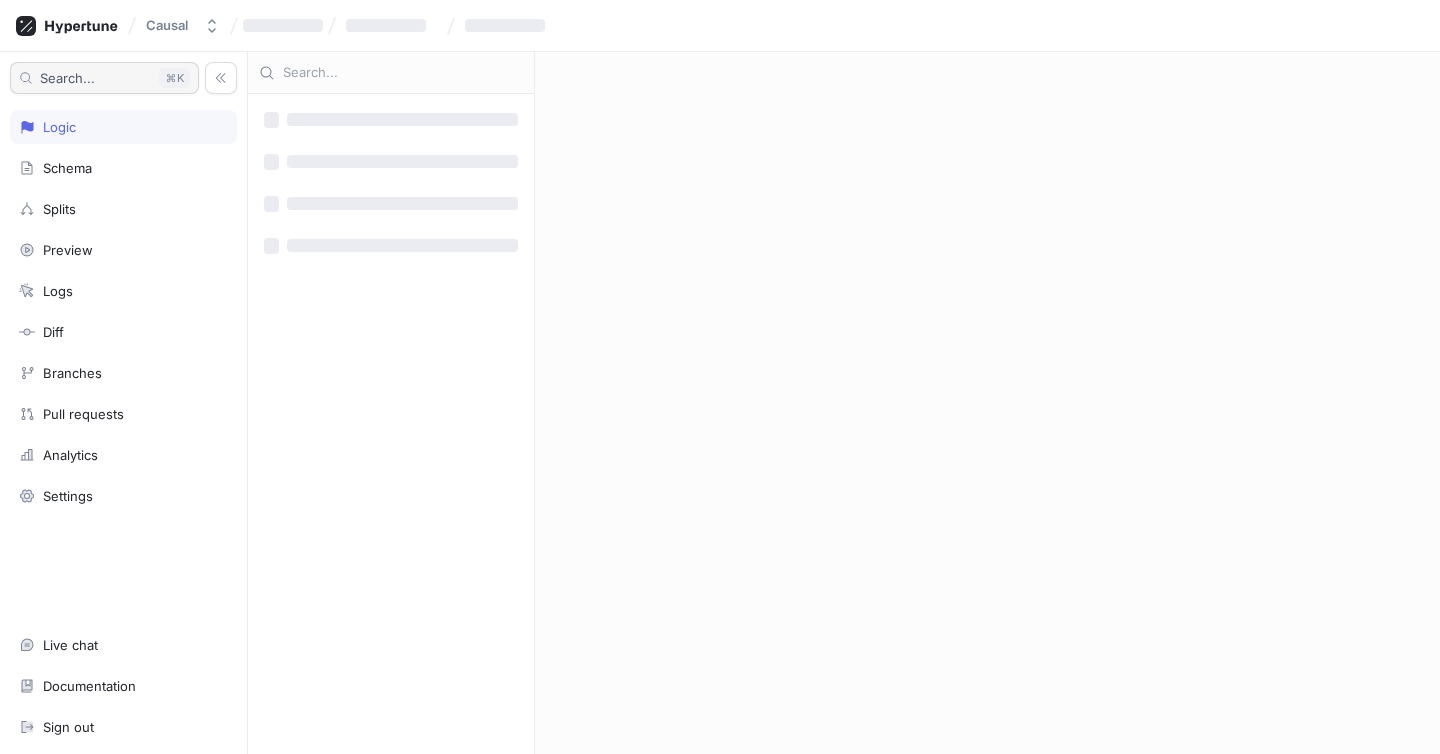 click on "Search... K" at bounding box center (104, 78) 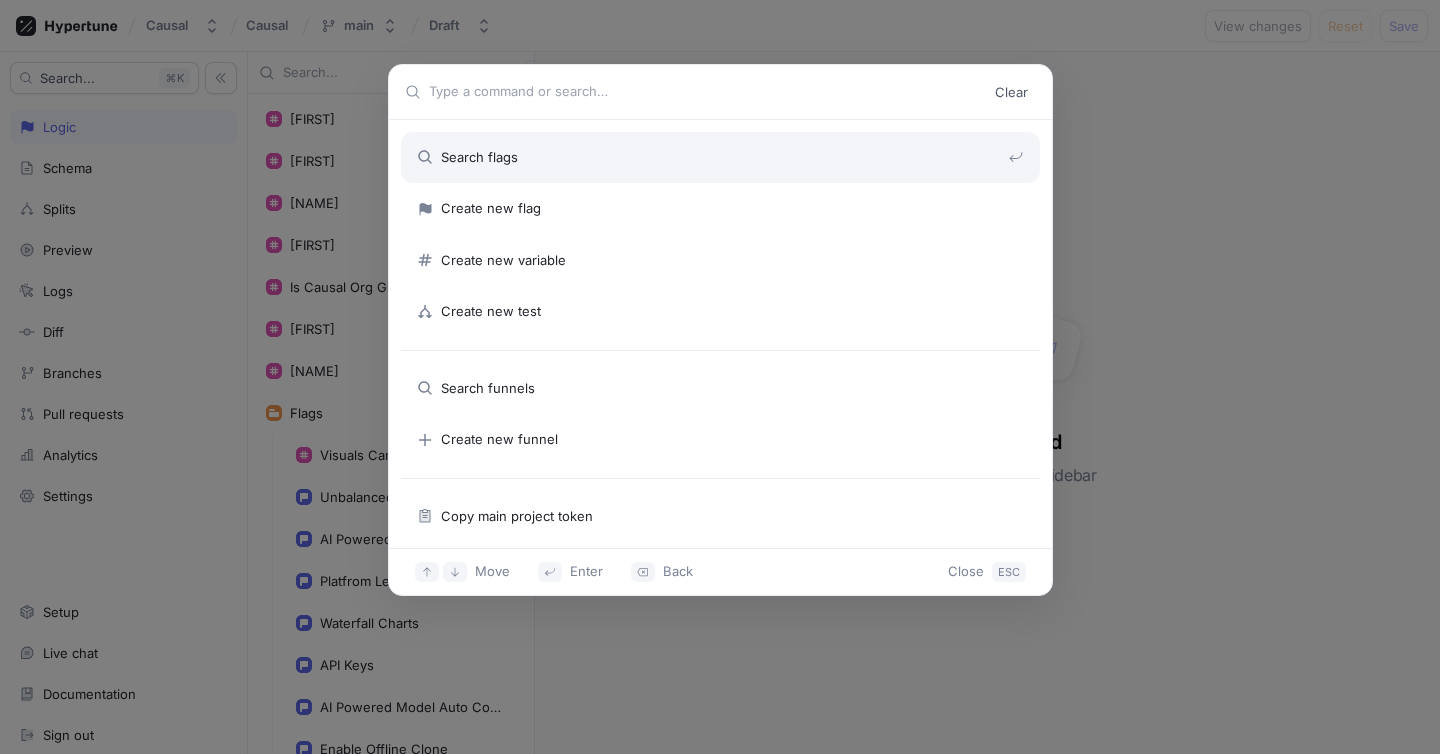 click on "Clear Search flags Create new flag Create new variable Create new test Search funnels Create new funnel Copy main project token Go to docs Open live chat Move Enter Back Close ESC" at bounding box center (720, 377) 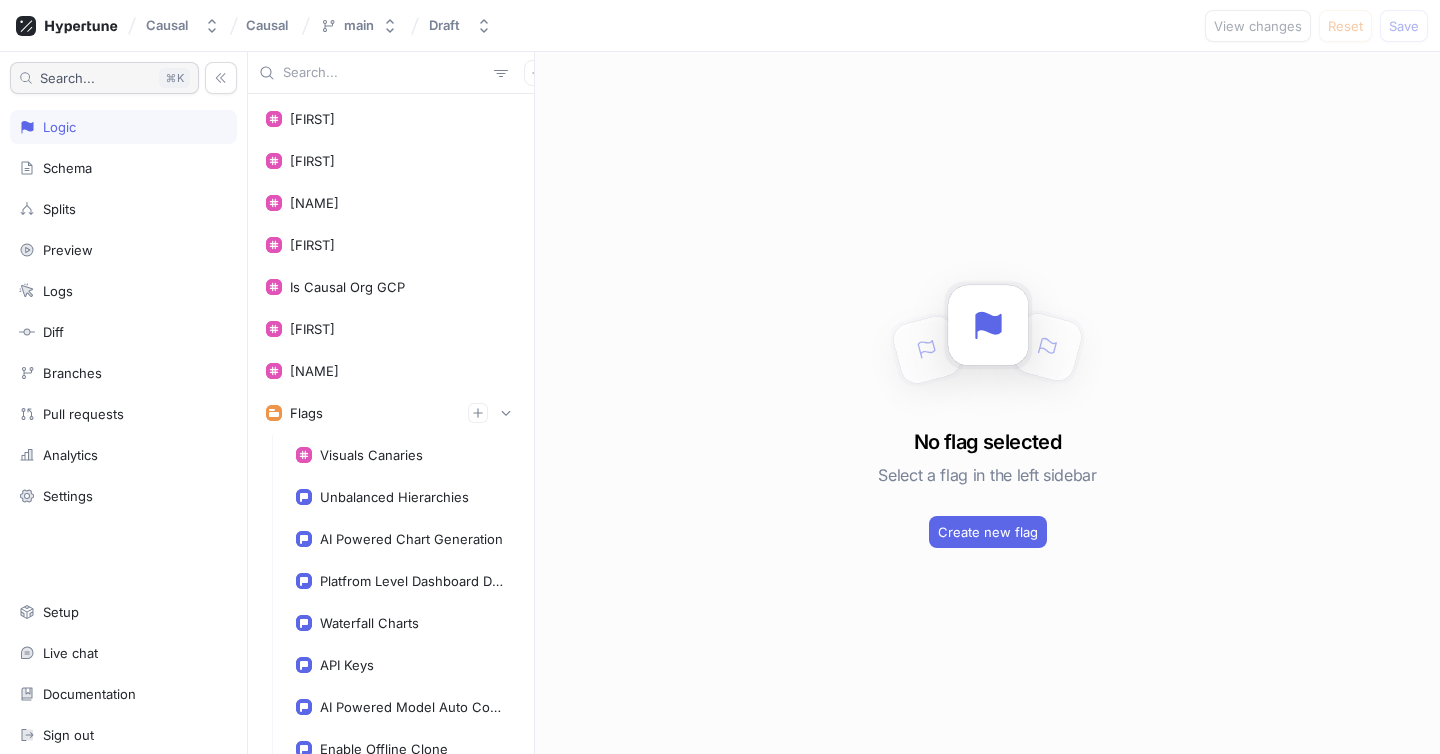 click on "Search... K" at bounding box center [104, 78] 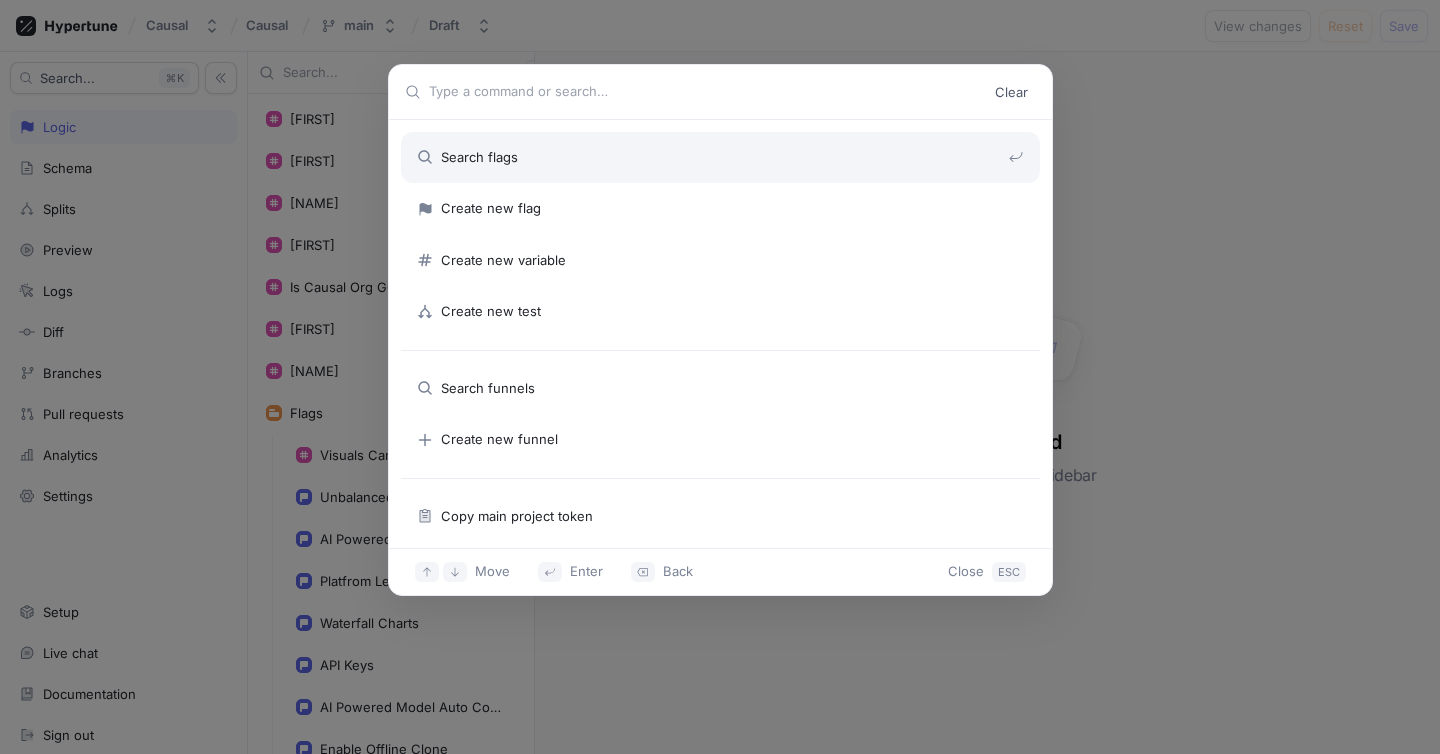 click on "Clear Search flags Create new flag Create new variable Create new test Search funnels Create new funnel Copy main project token Go to docs Open live chat Move Enter Back Close ESC" at bounding box center (720, 377) 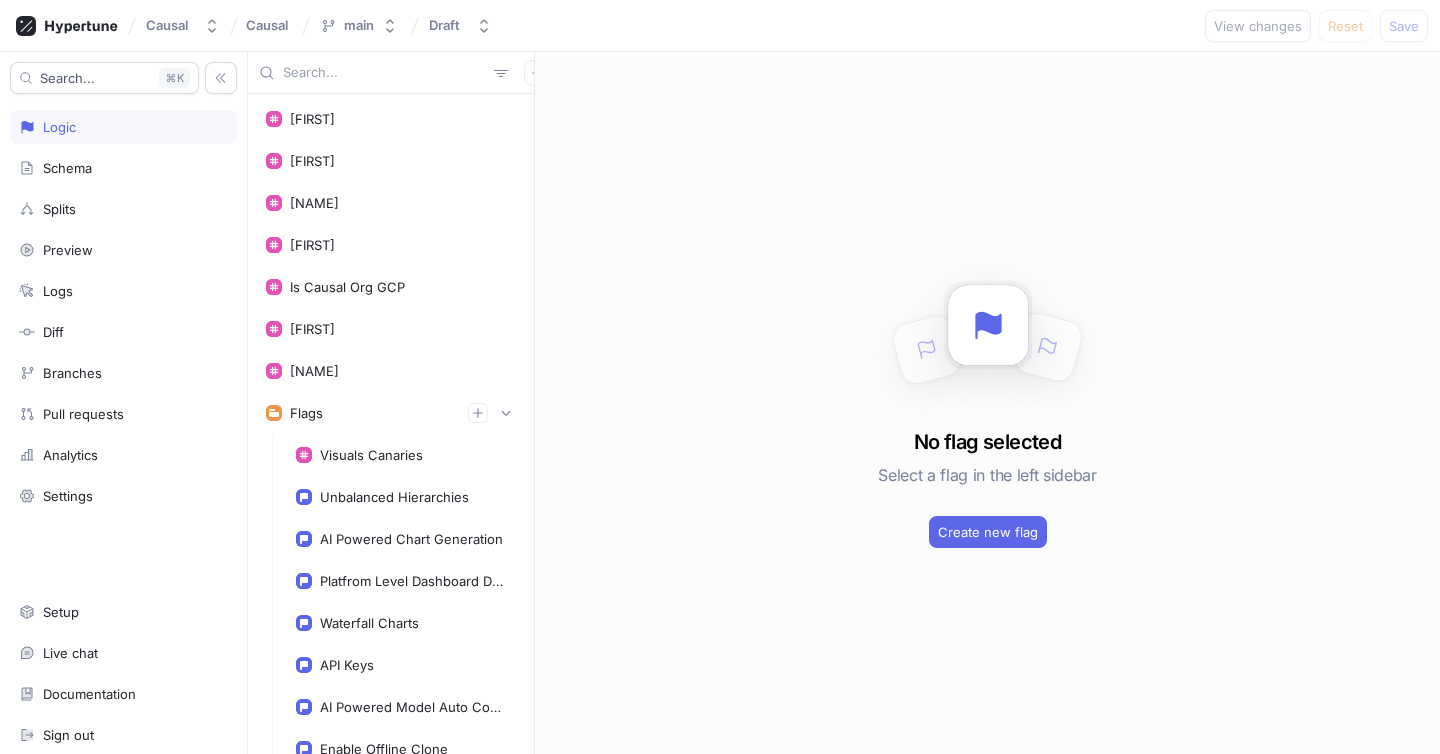 click at bounding box center (384, 73) 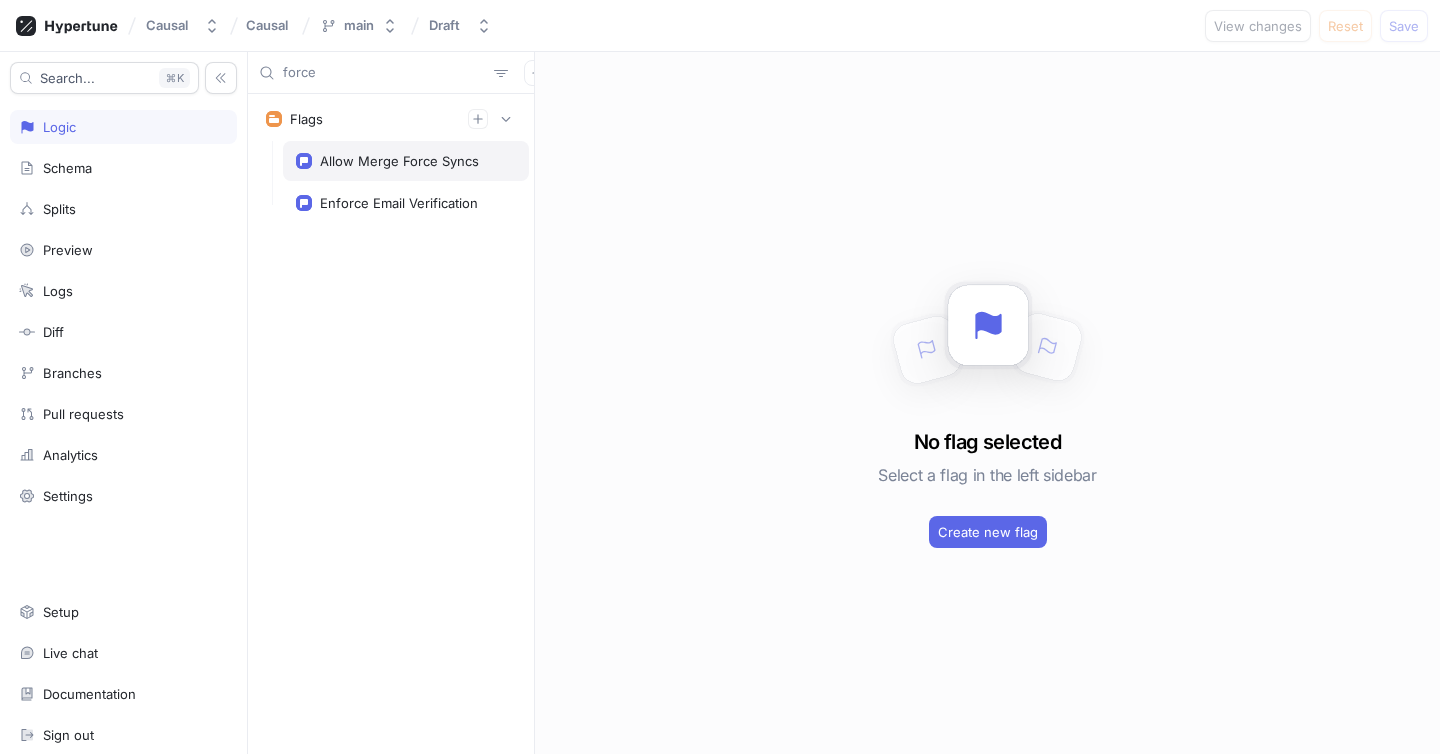 type on "force" 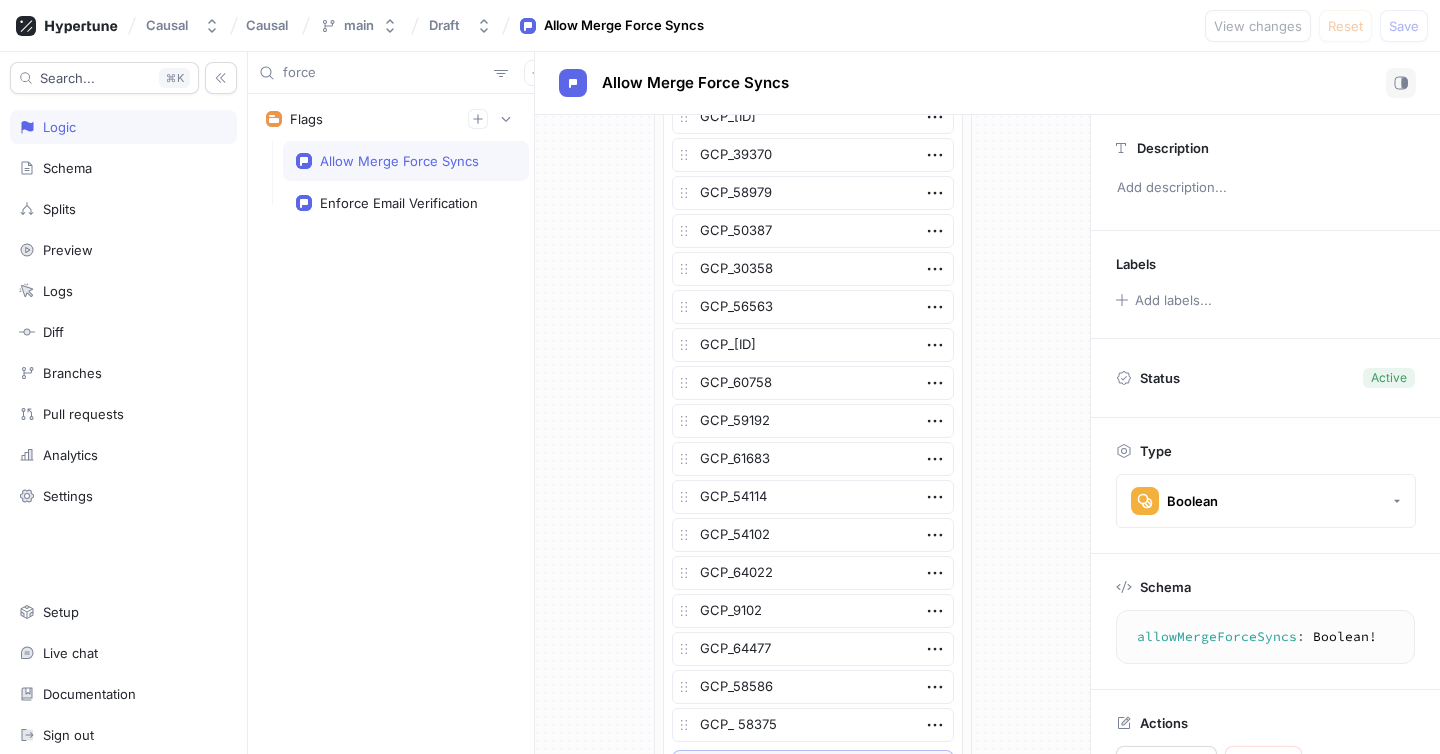scroll, scrollTop: 906, scrollLeft: 0, axis: vertical 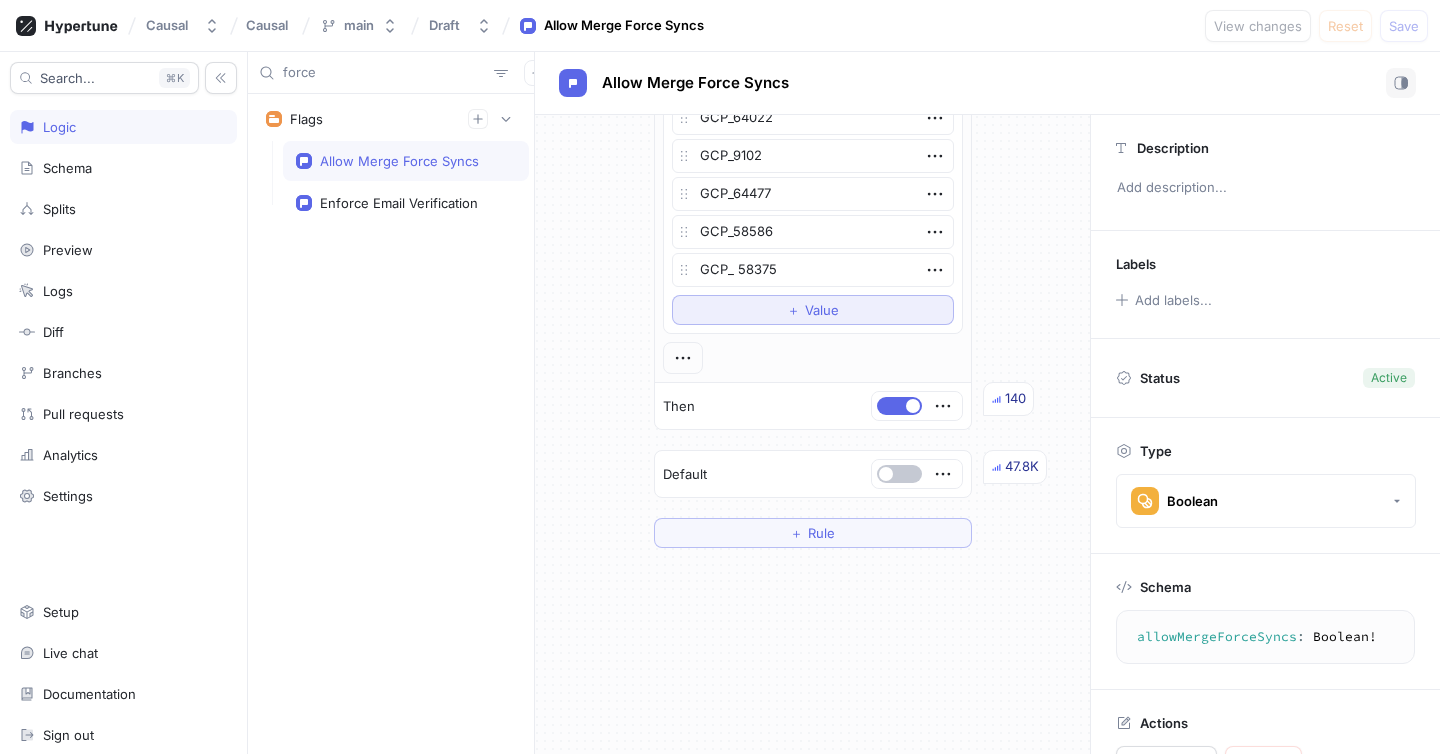 click on "＋ Value" at bounding box center (813, 310) 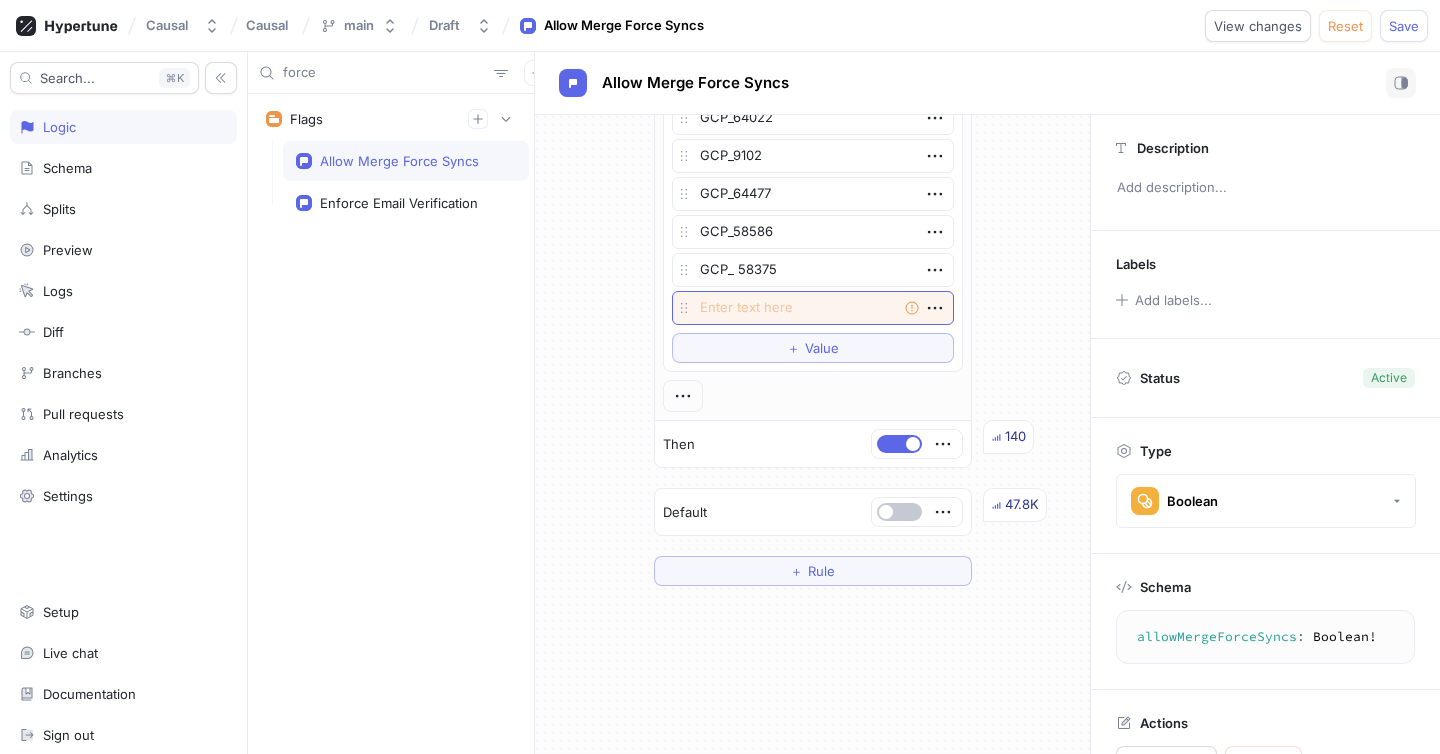 click at bounding box center (813, 308) 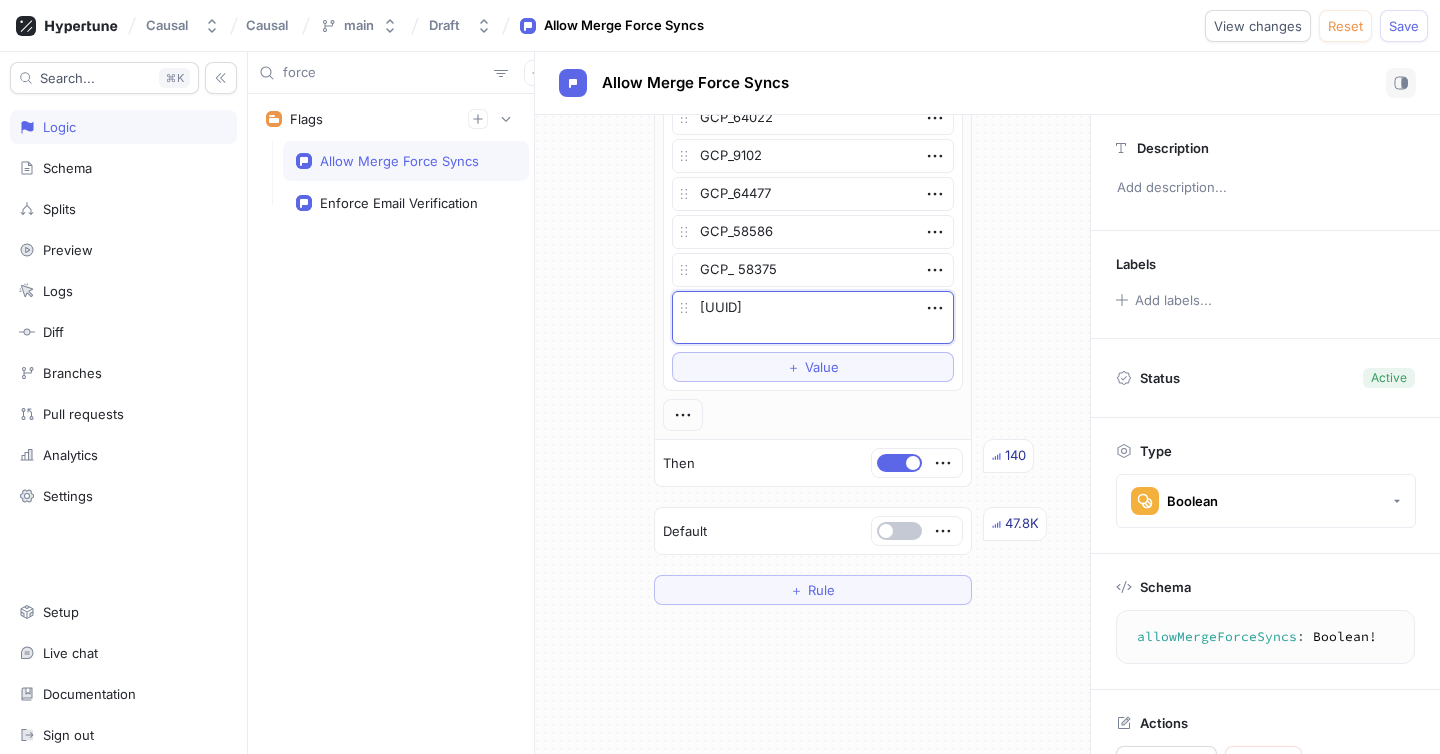 type on "x" 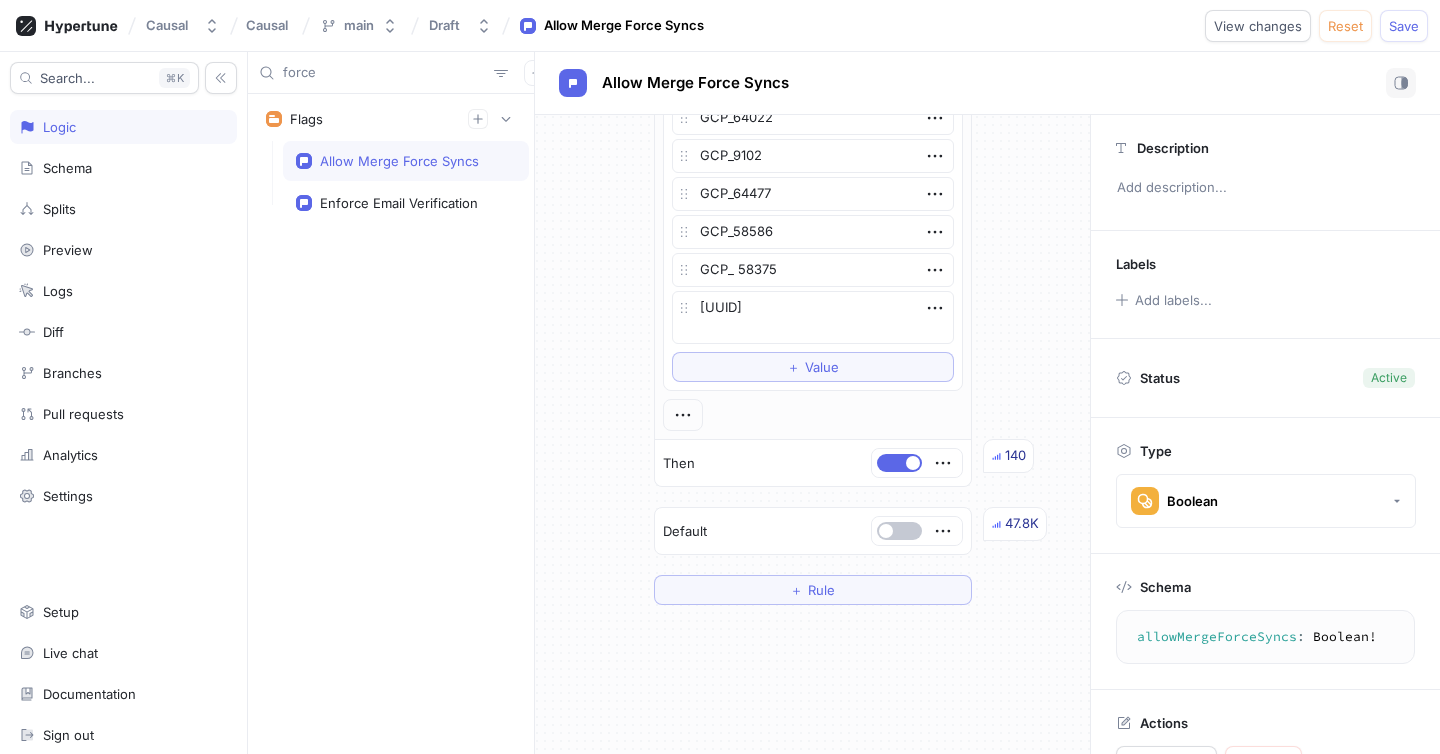 click on "If User Id is one of List GCP_20605 GCP_48810 GCP_57618 GCP_57618 GCP_55163 GCP_56113 GCP_54028 GCP_57337 GCP_57978 GCP_39370 GCP_58979 GCP_50387 GCP_30358 GCP_56563 GCP_53147 GCP_60758 GCP_59192 GCP_61683 GCP_54114 GCP_54102 GCP_64022 GCP_9102 GCP_64477 GCP_58586 GCP_ 58375 [UUID]
To pick up a draggable item, press the space bar.
While dragging, use the arrow keys to move the item.
Press space again to drop the item in its new position, or press escape to cancel.
＋ Value Then [NUMBER] Default [VALUE] ＋ Rule" at bounding box center [812, -85] 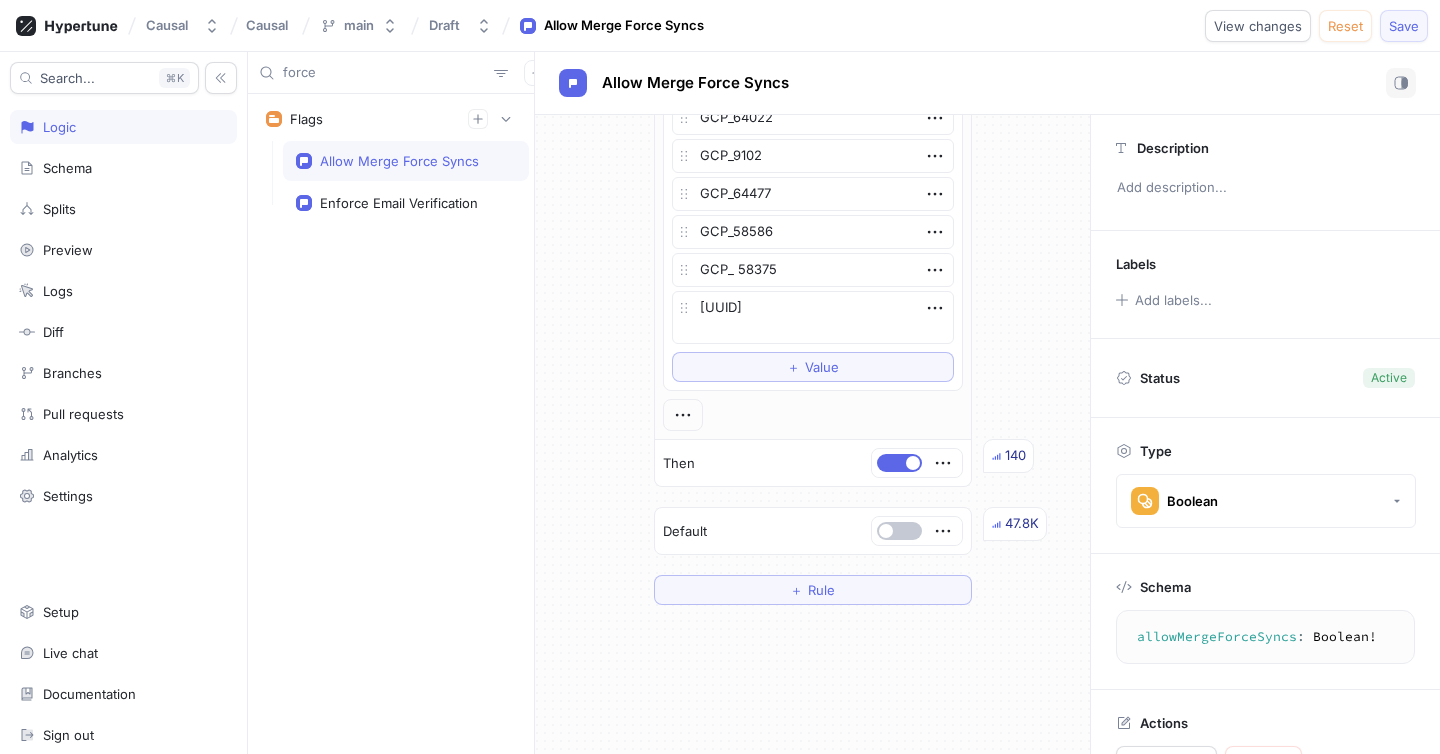 click on "Save" at bounding box center [1404, 26] 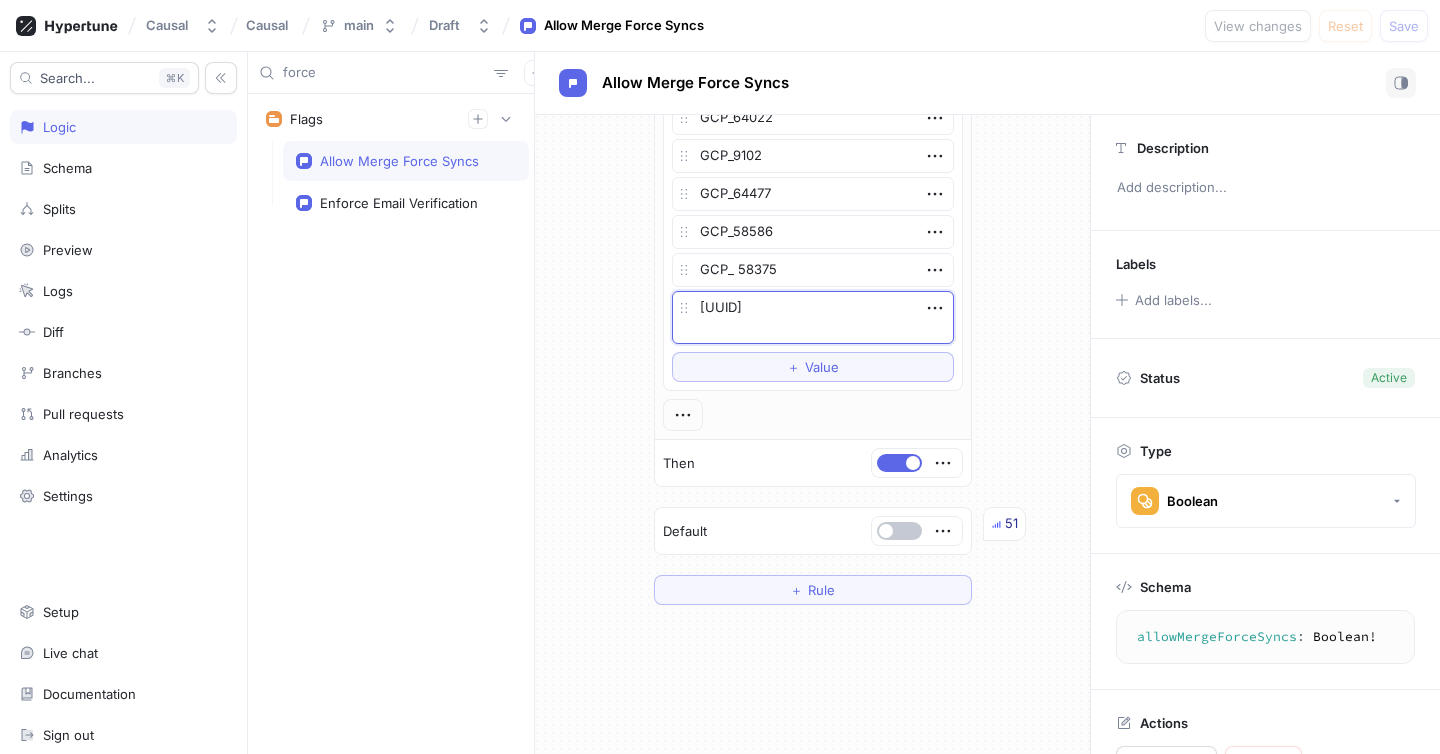 click on "[UUID]" at bounding box center [813, 317] 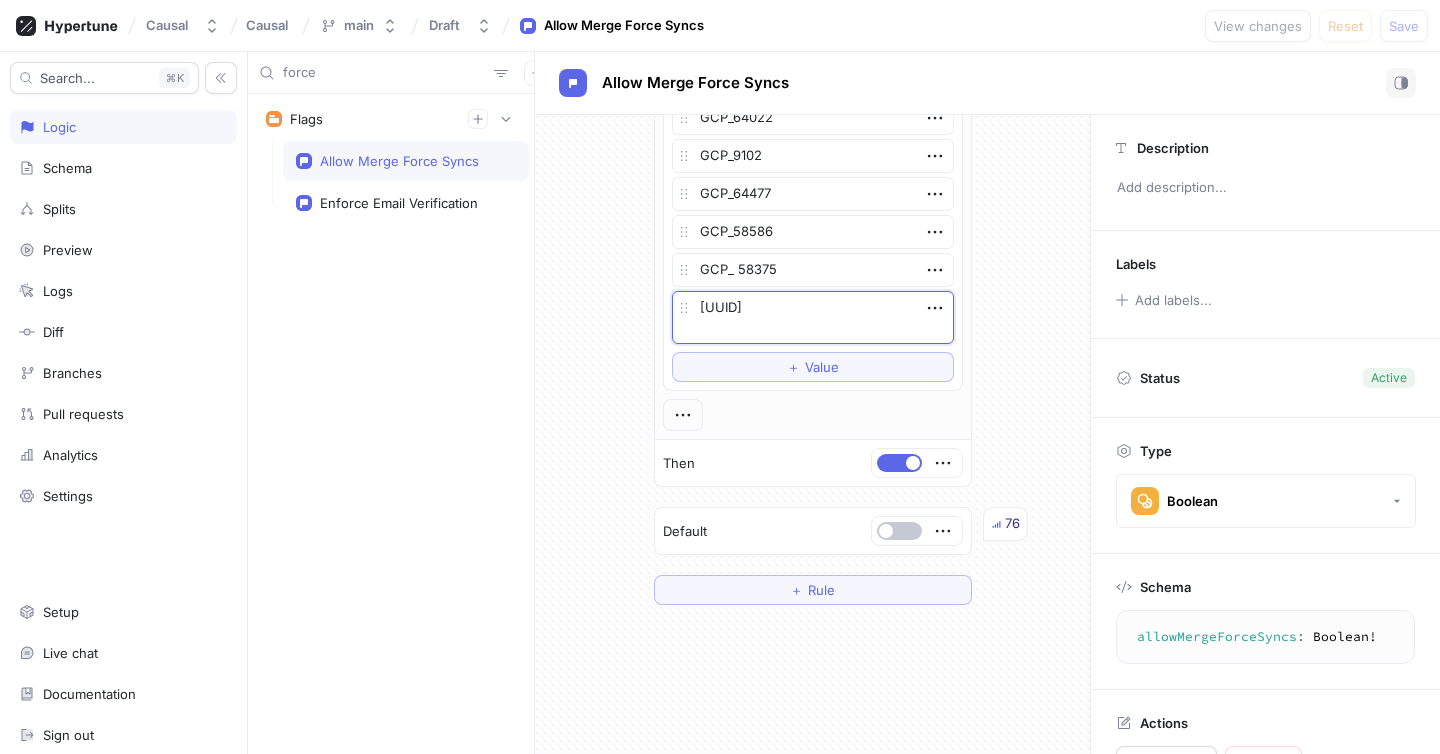 type on "x" 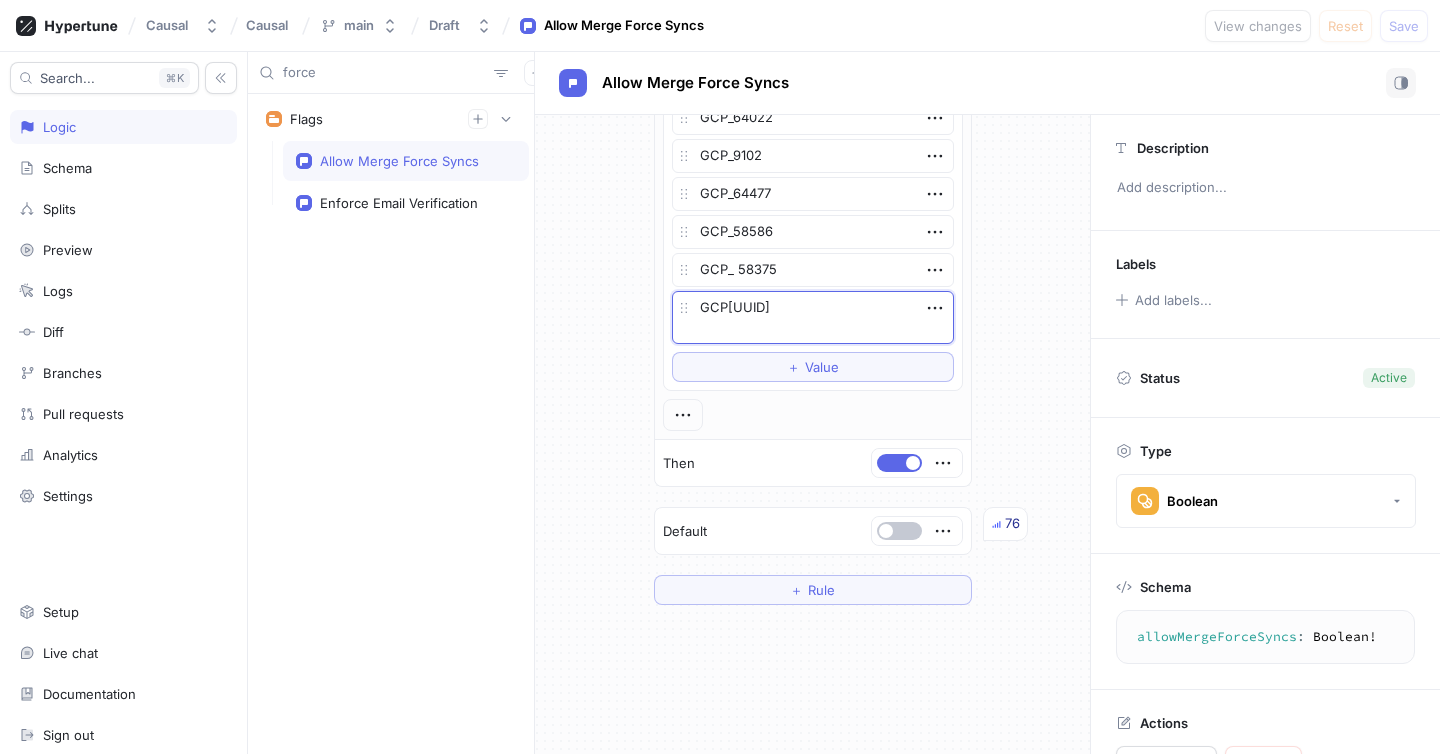 type on "x" 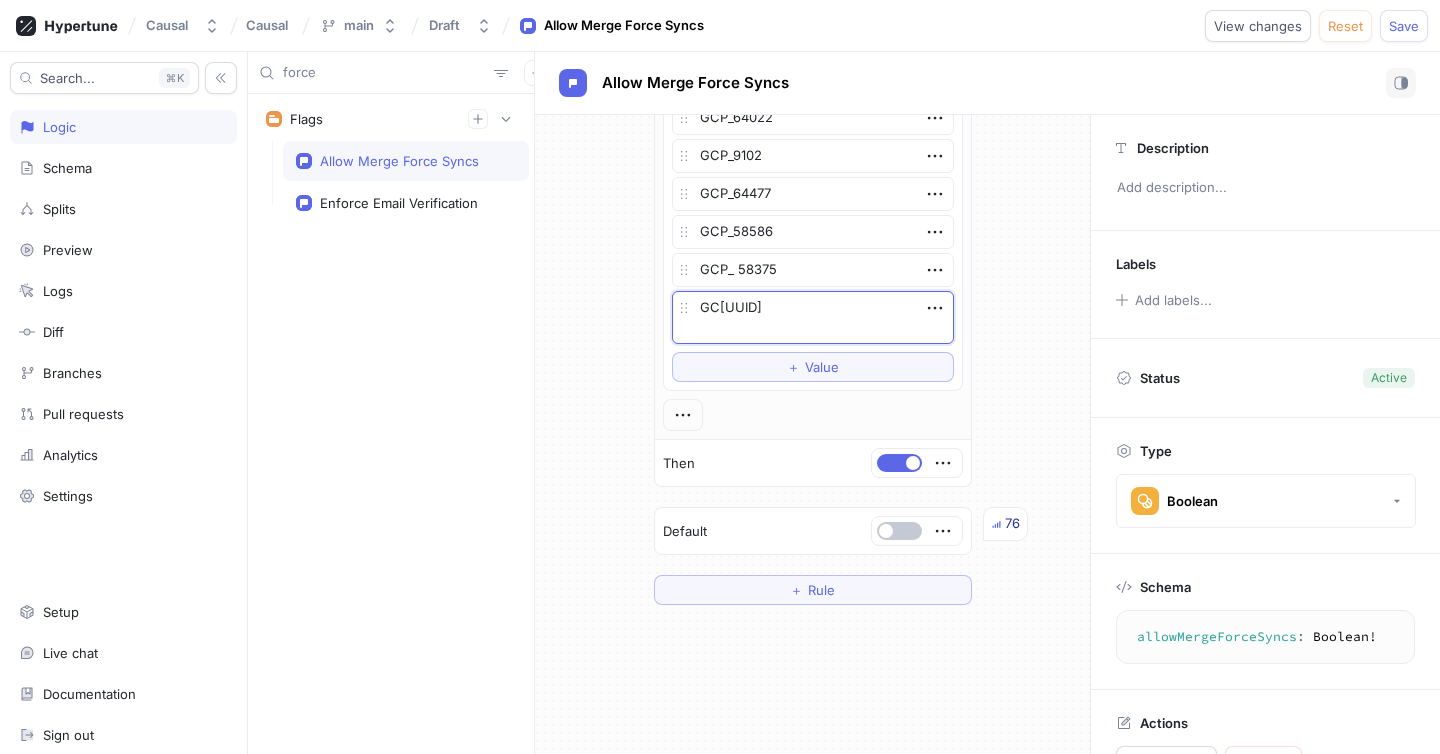 type on "x" 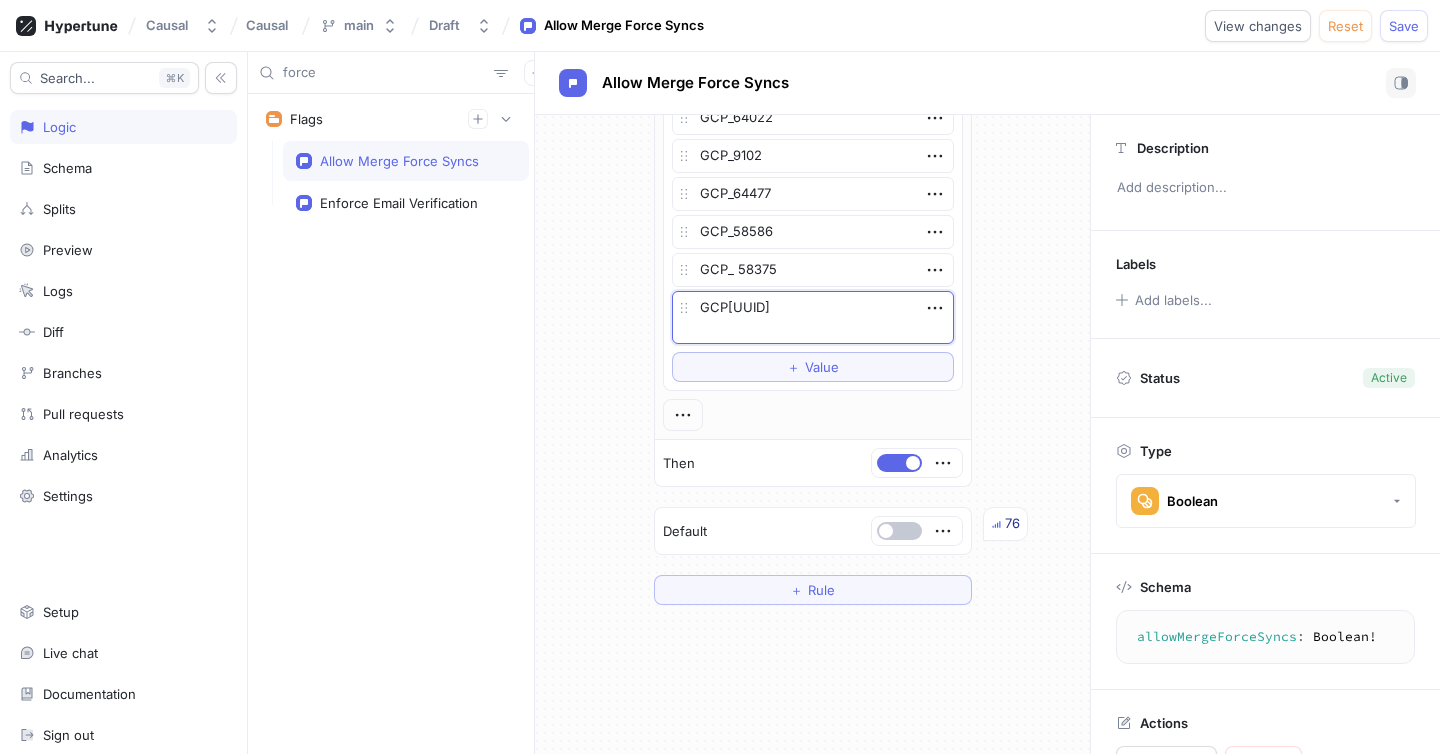 type on "x" 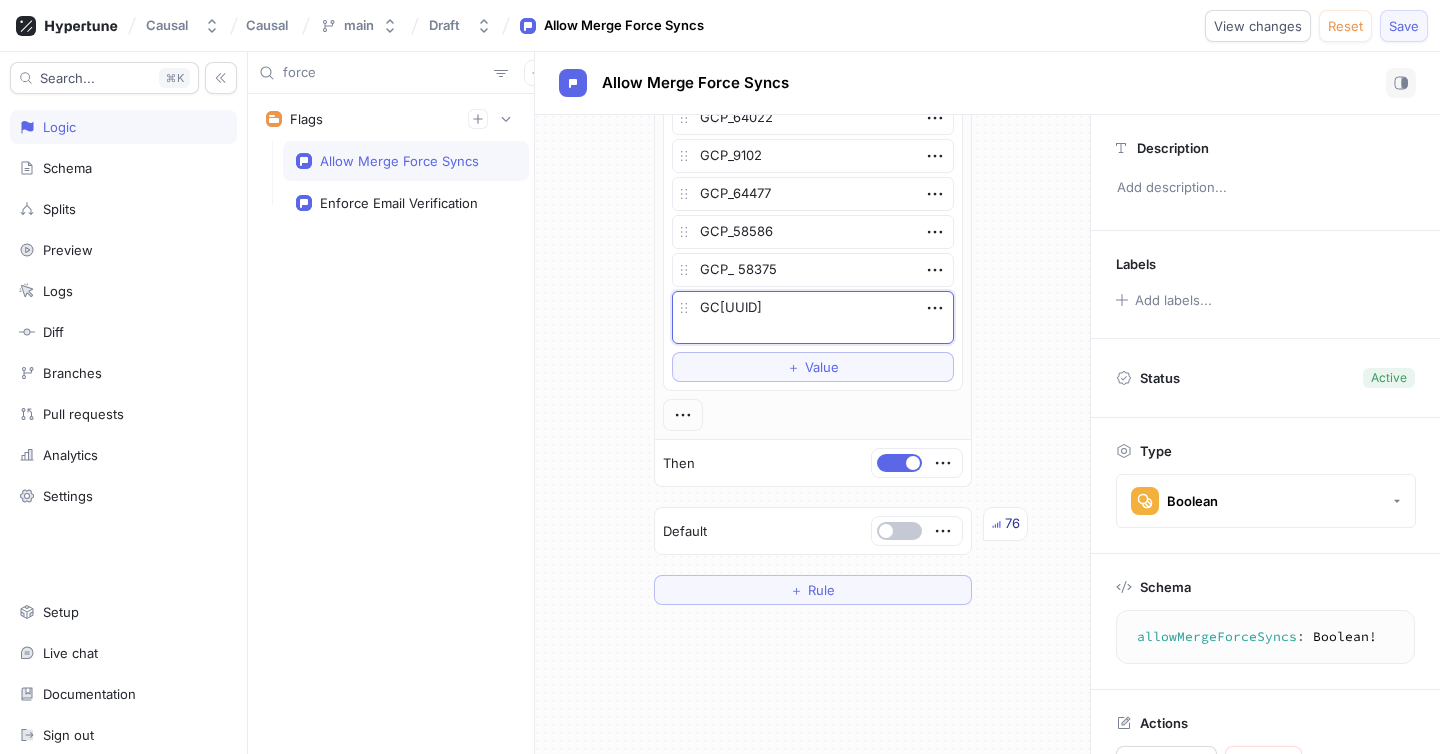 type on "x" 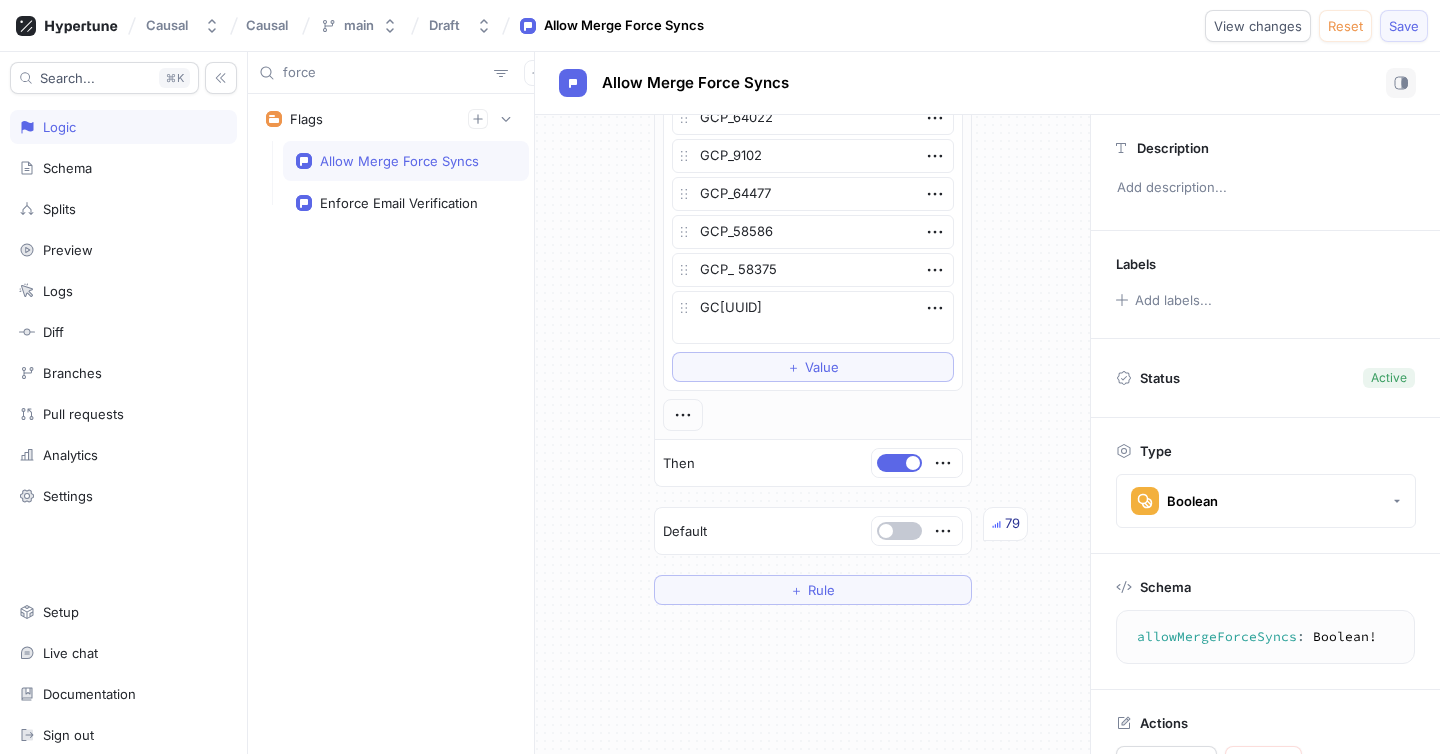 click on "Save" at bounding box center [1404, 26] 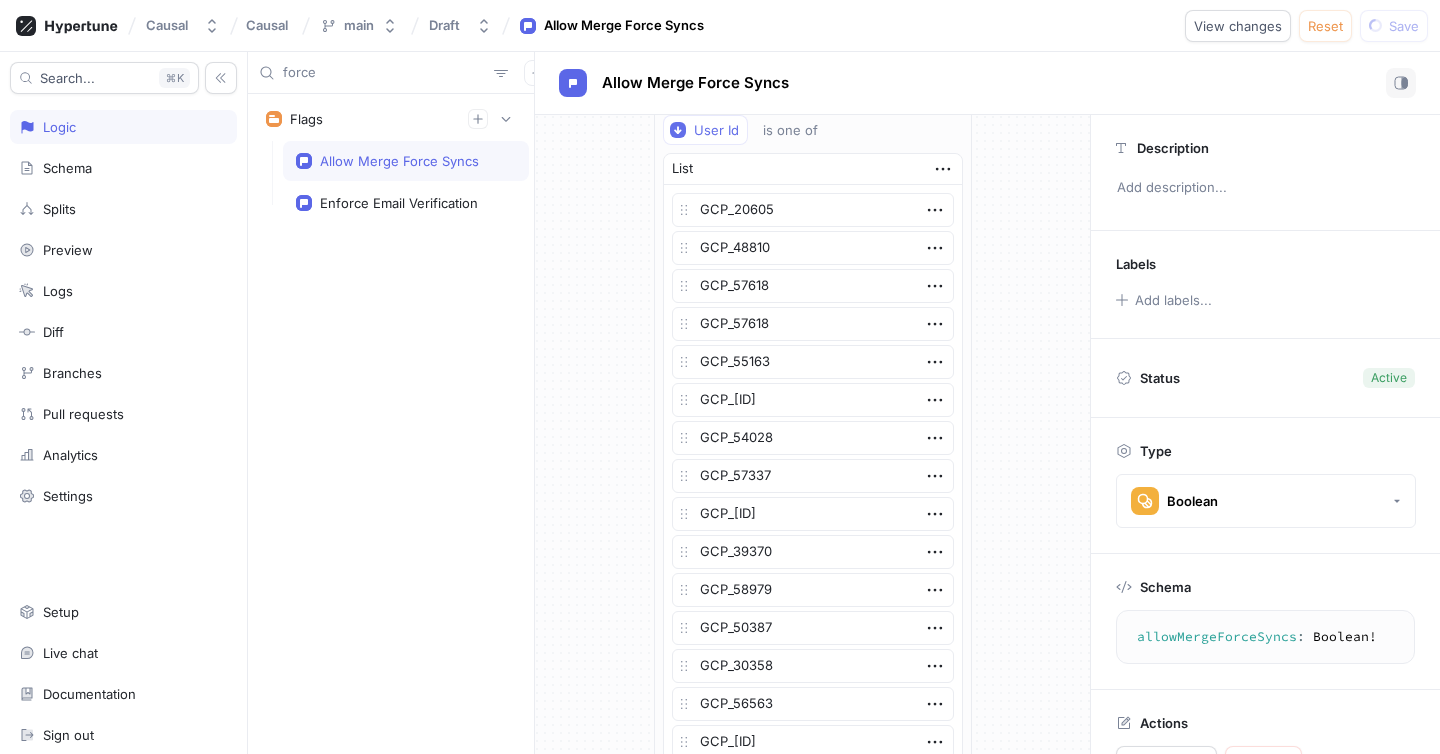 scroll, scrollTop: 0, scrollLeft: 0, axis: both 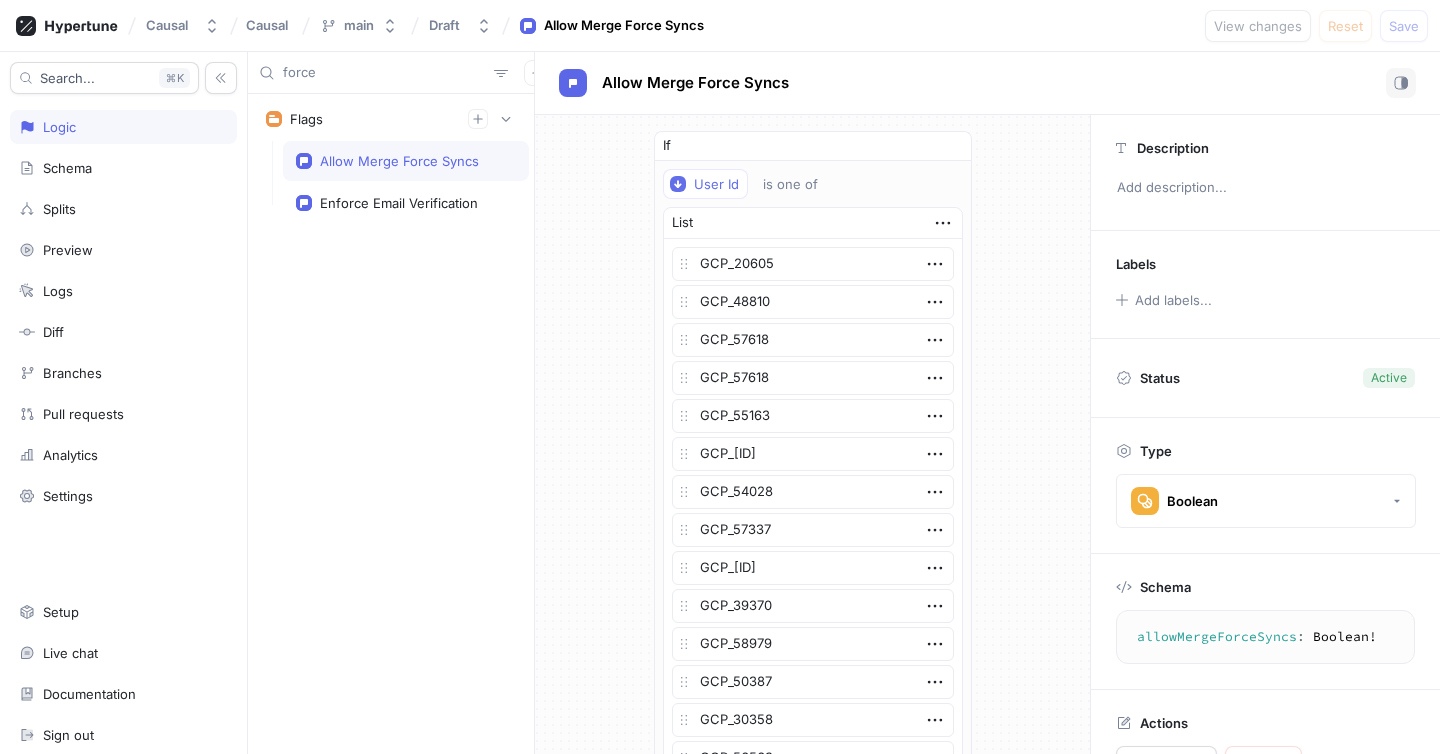 click on "force" at bounding box center (384, 73) 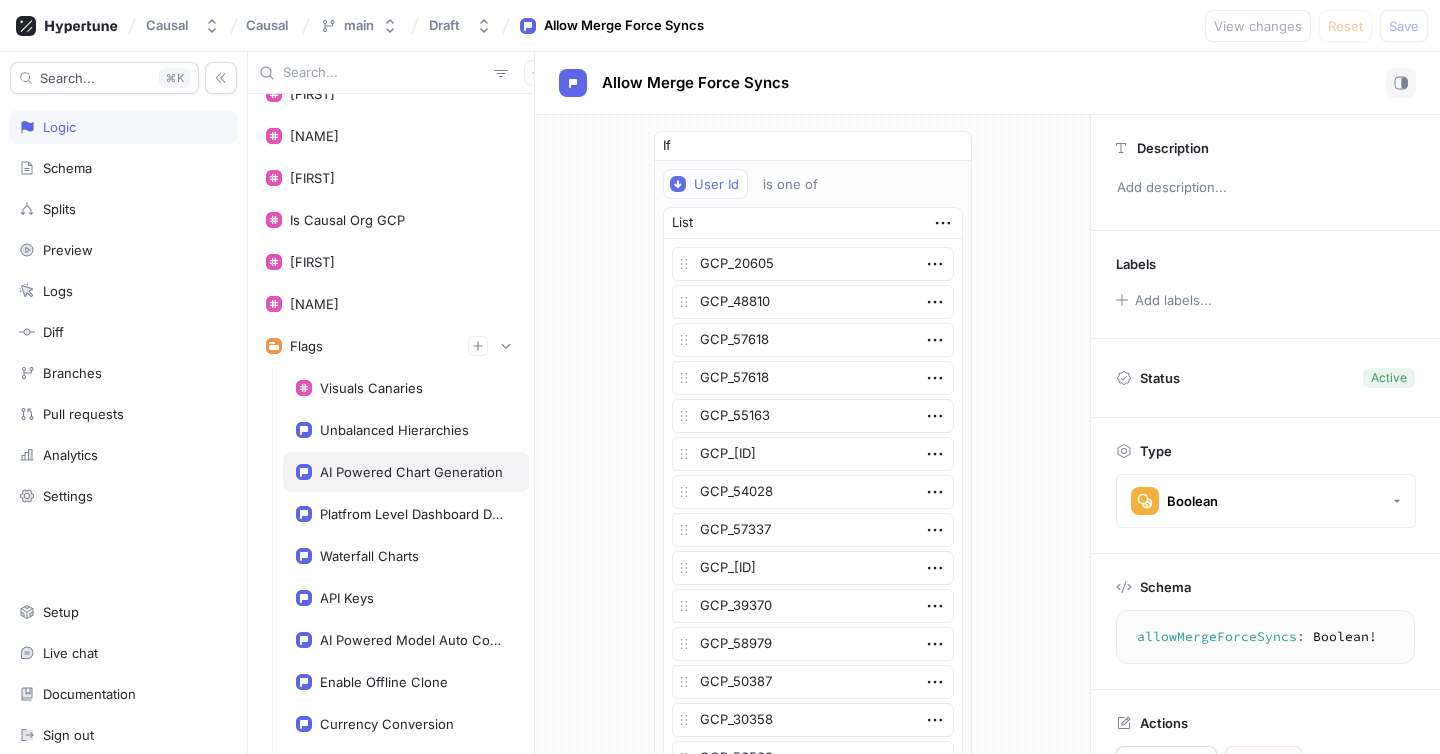 type on "x" 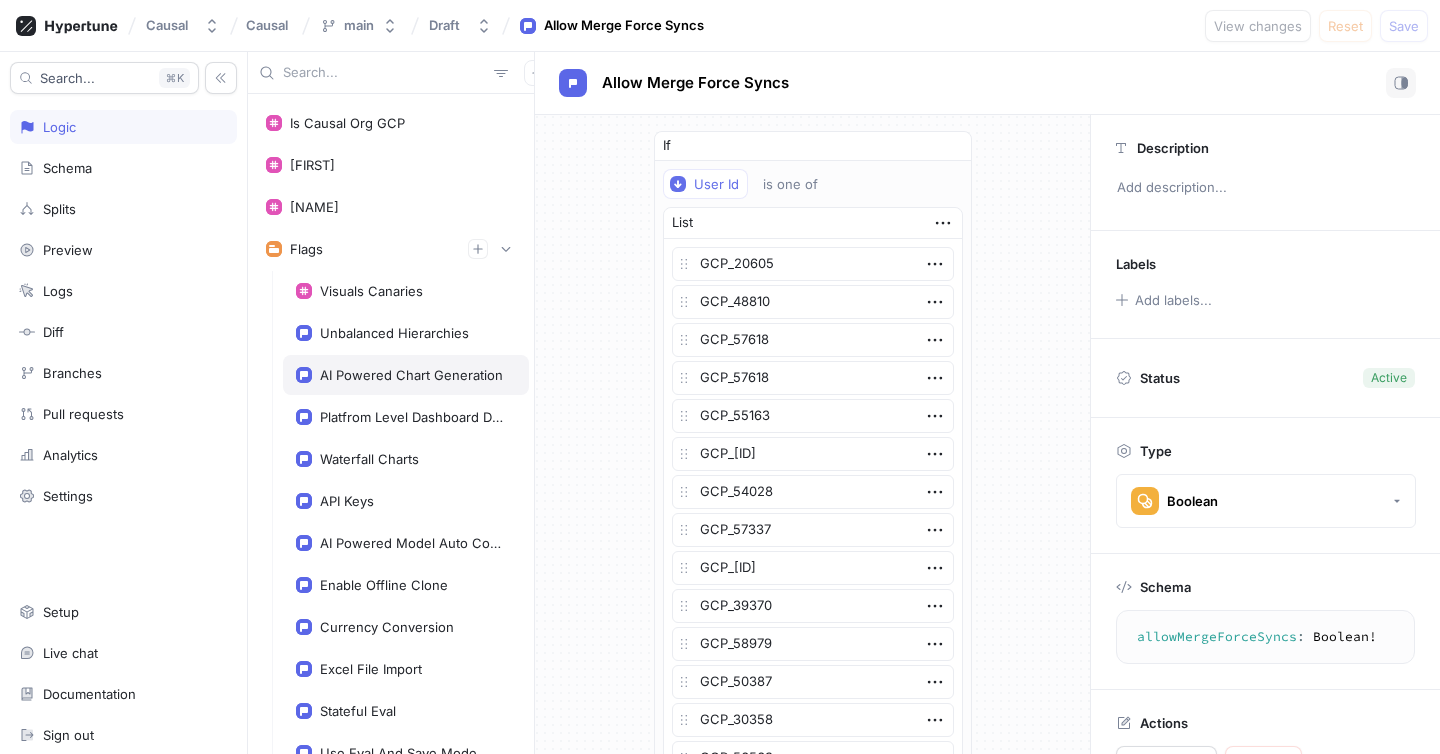 scroll, scrollTop: 176, scrollLeft: 0, axis: vertical 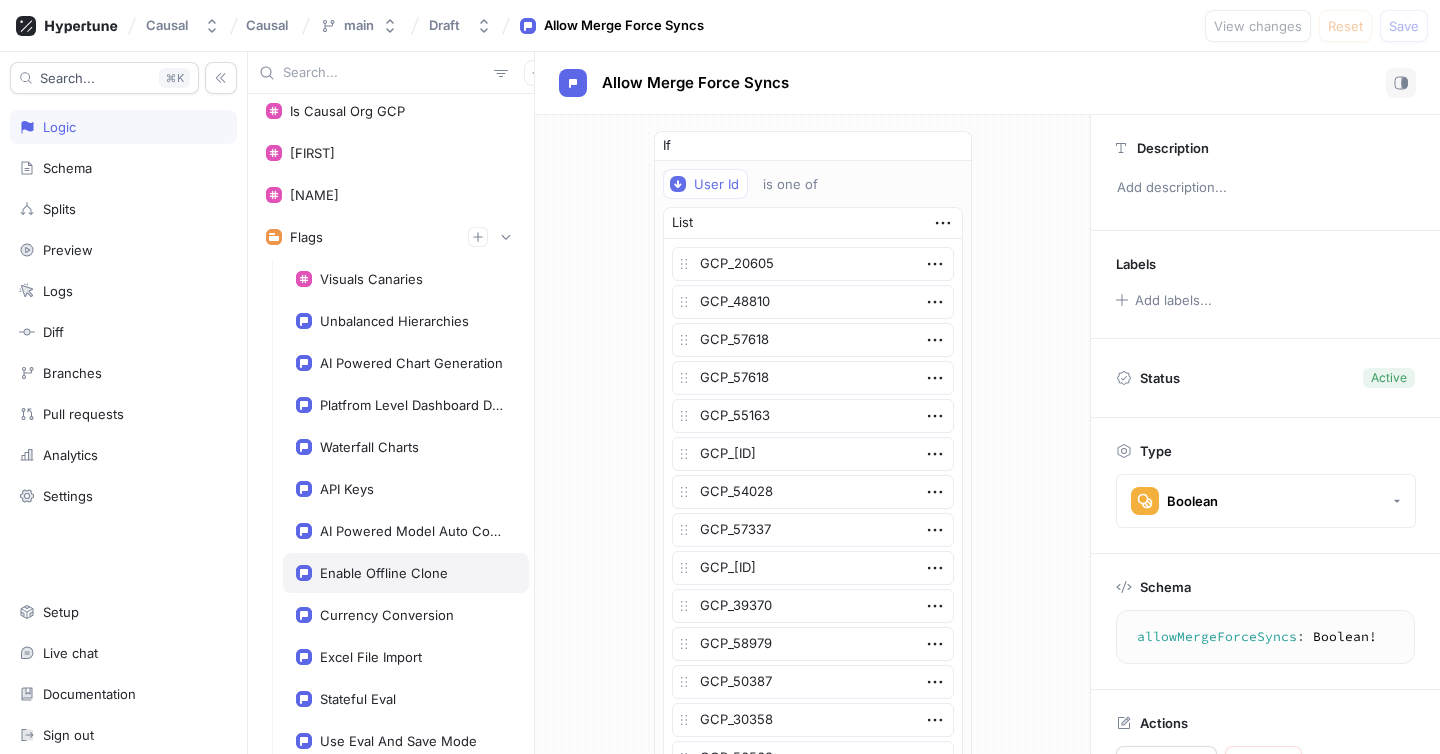 type 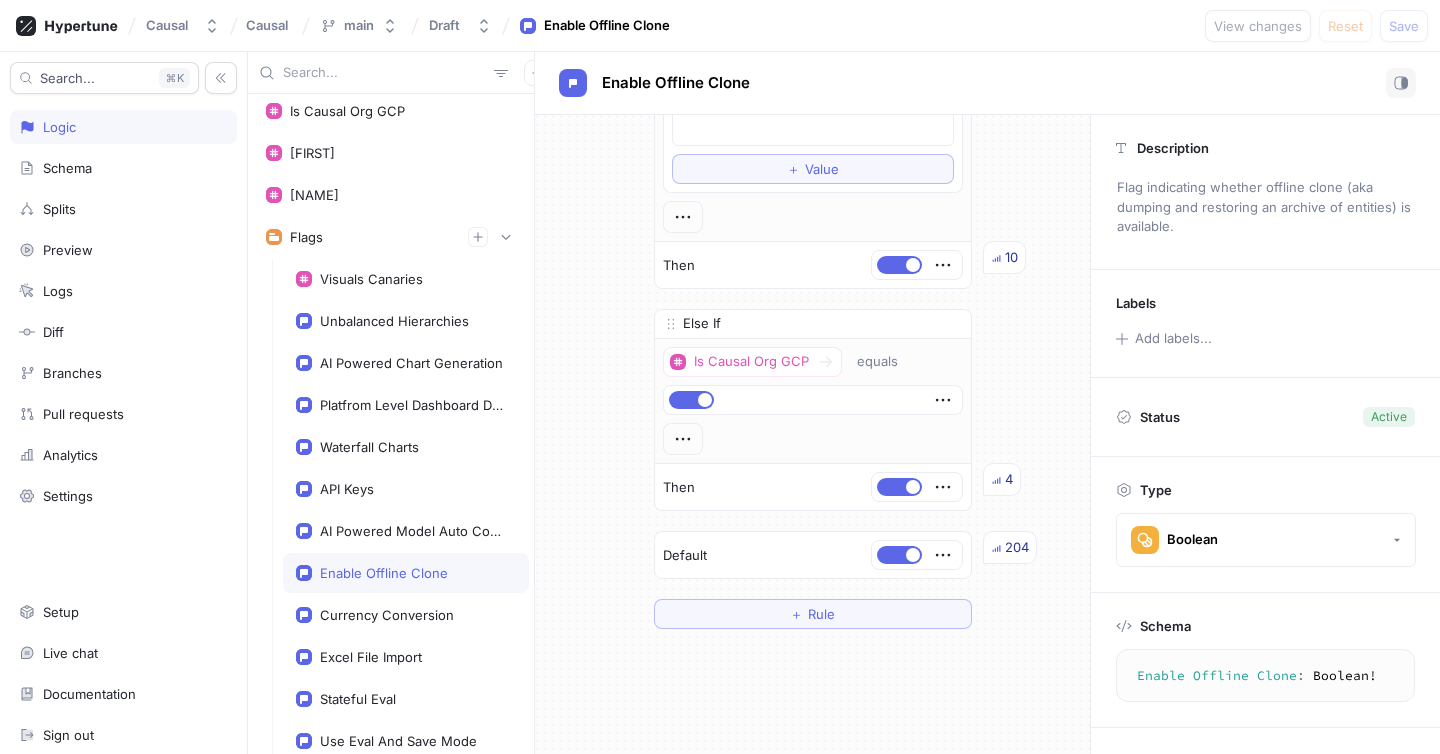 scroll, scrollTop: 3444, scrollLeft: 0, axis: vertical 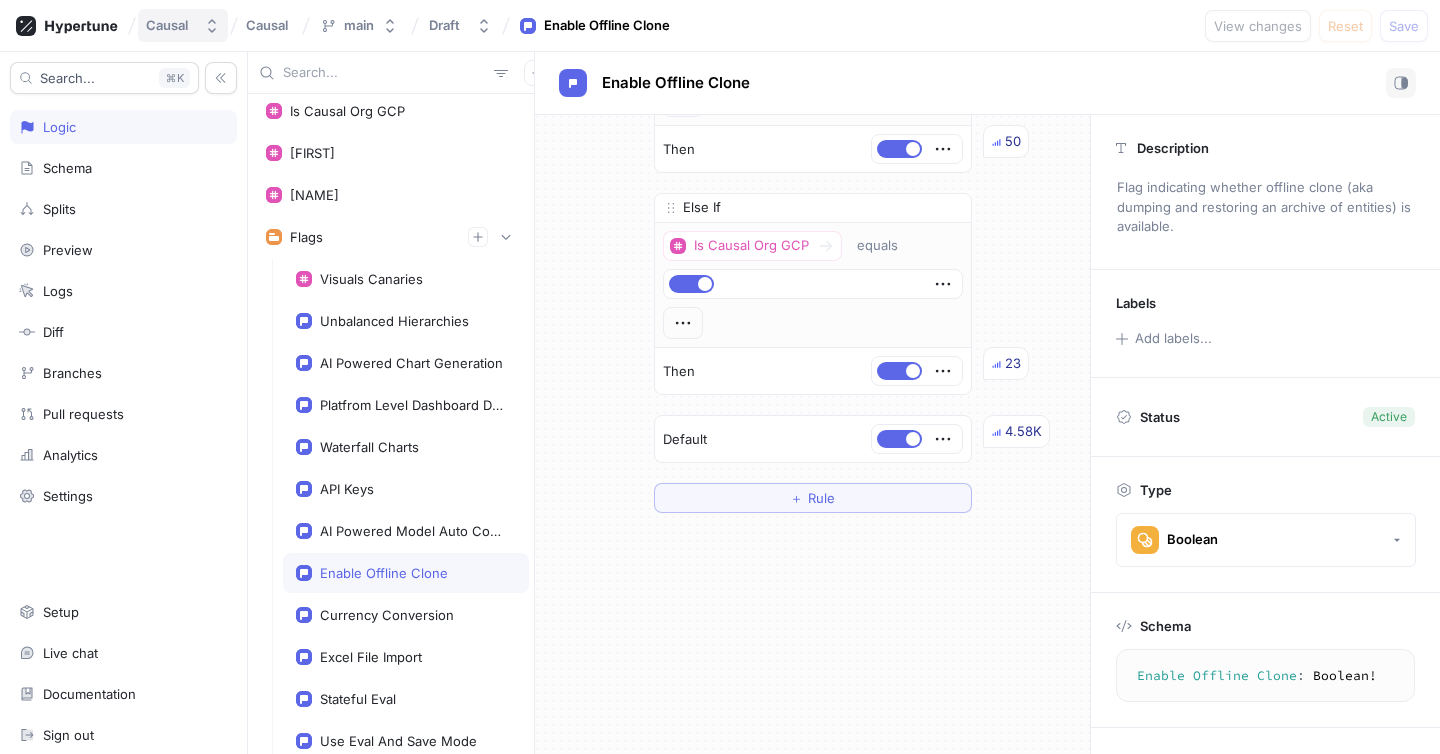 type on "x" 